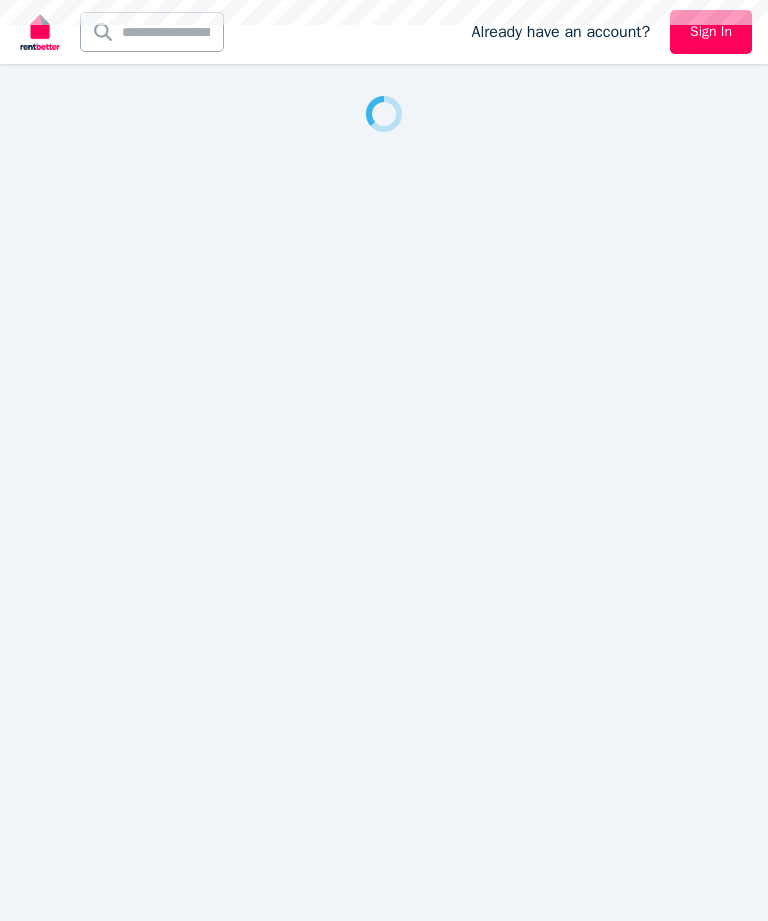 scroll, scrollTop: 0, scrollLeft: 0, axis: both 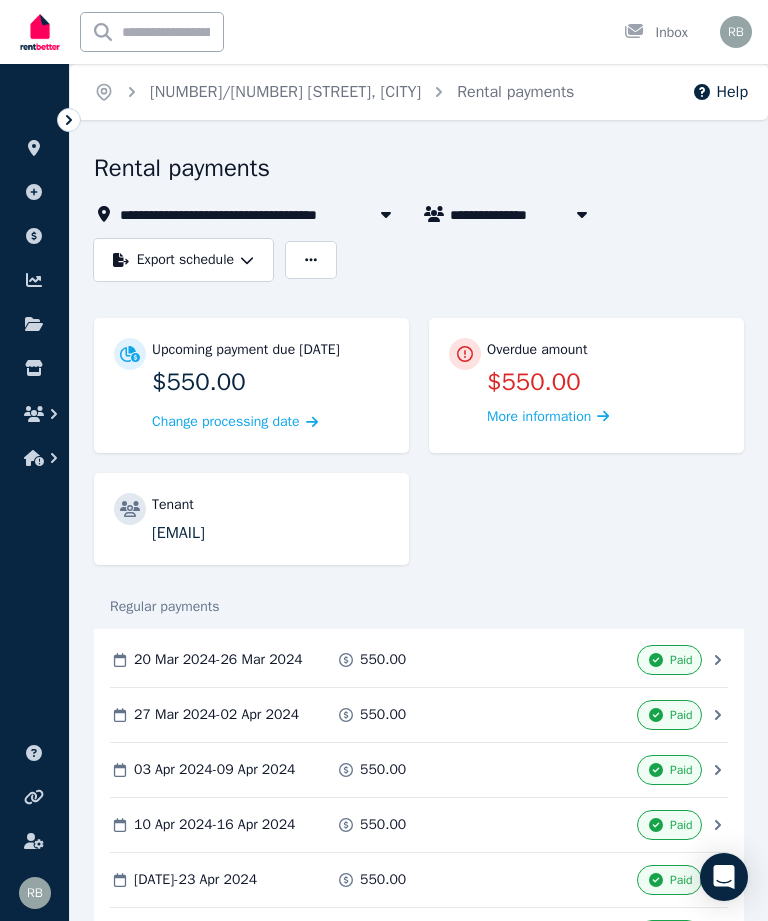 click on "Upcoming payment due [DATE] $[NUMBER] Change processing date Overdue amount $[NUMBER] More information Tenant [EMAIL]" at bounding box center (419, 451) 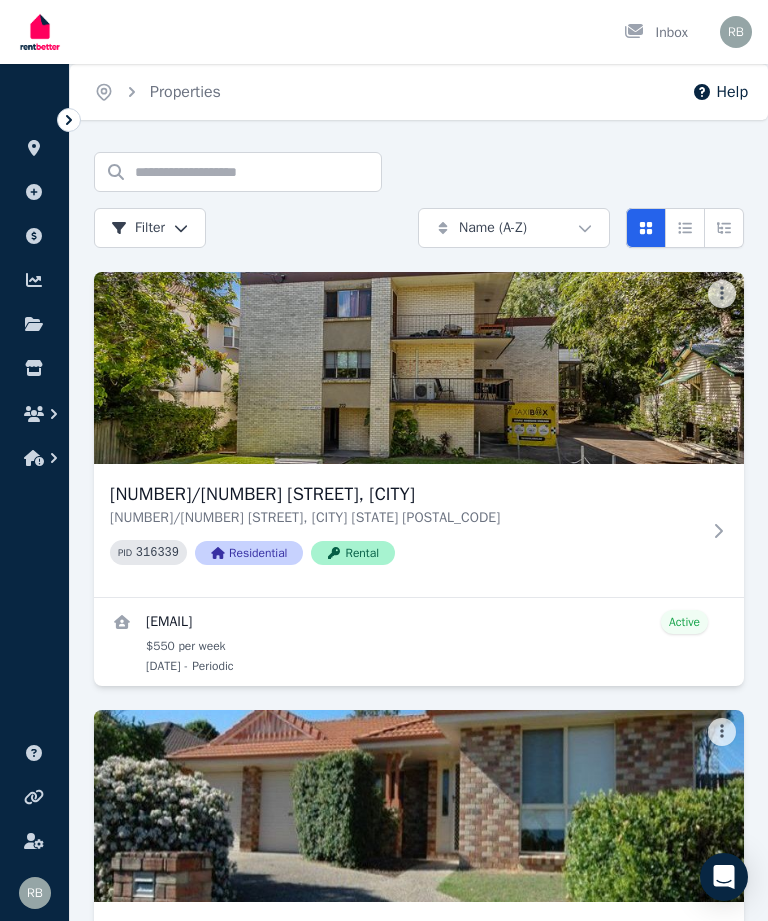 click at bounding box center (419, 368) 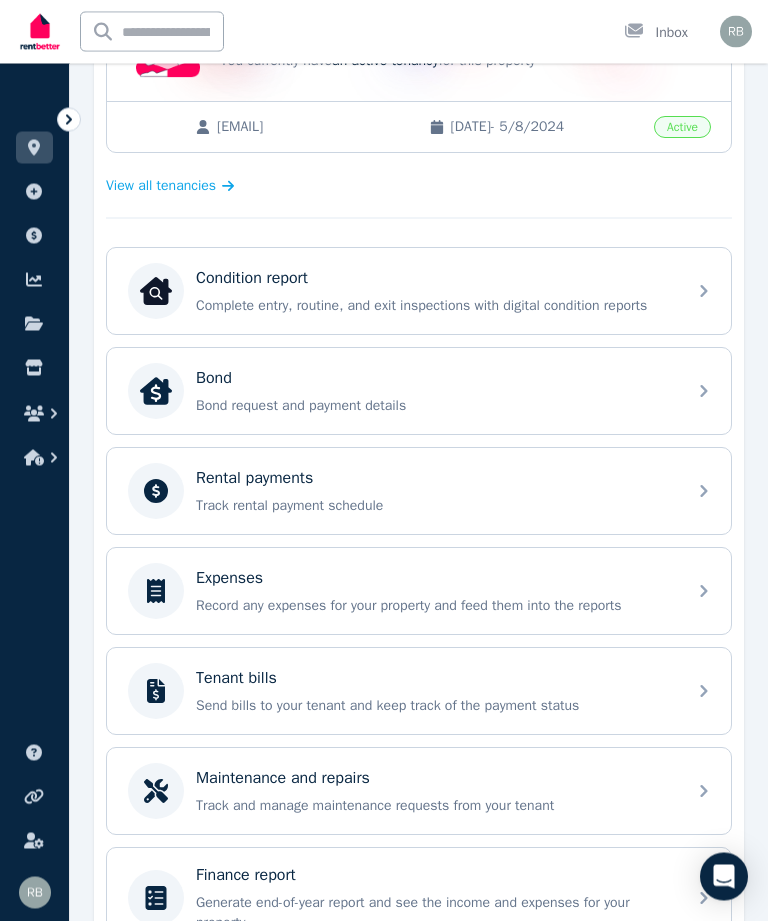 scroll, scrollTop: 488, scrollLeft: 0, axis: vertical 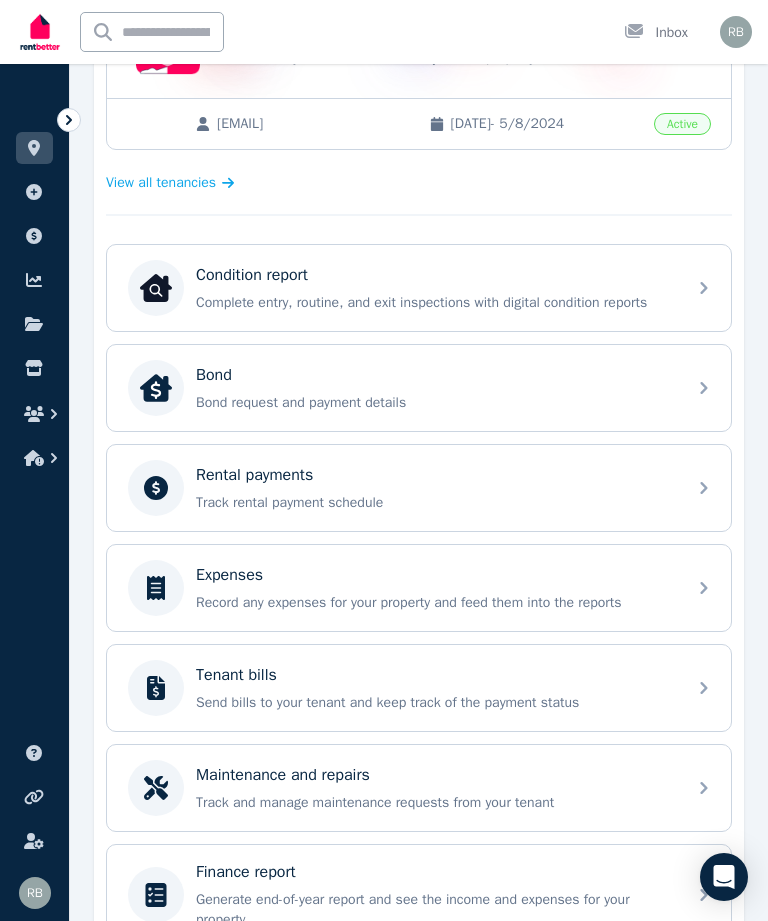 click 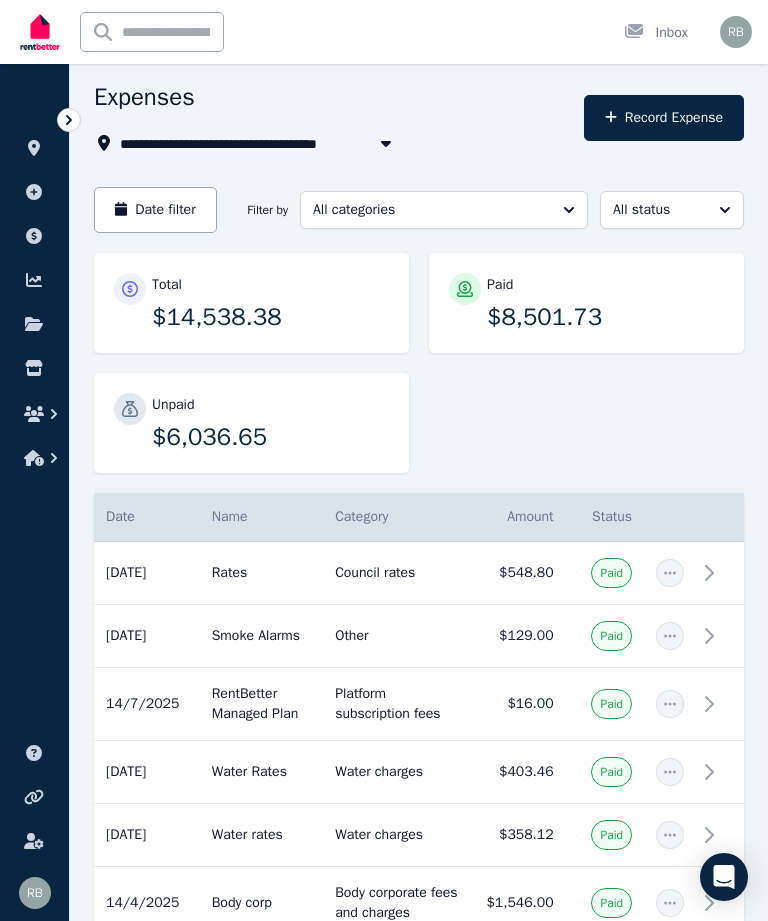 scroll, scrollTop: 72, scrollLeft: 0, axis: vertical 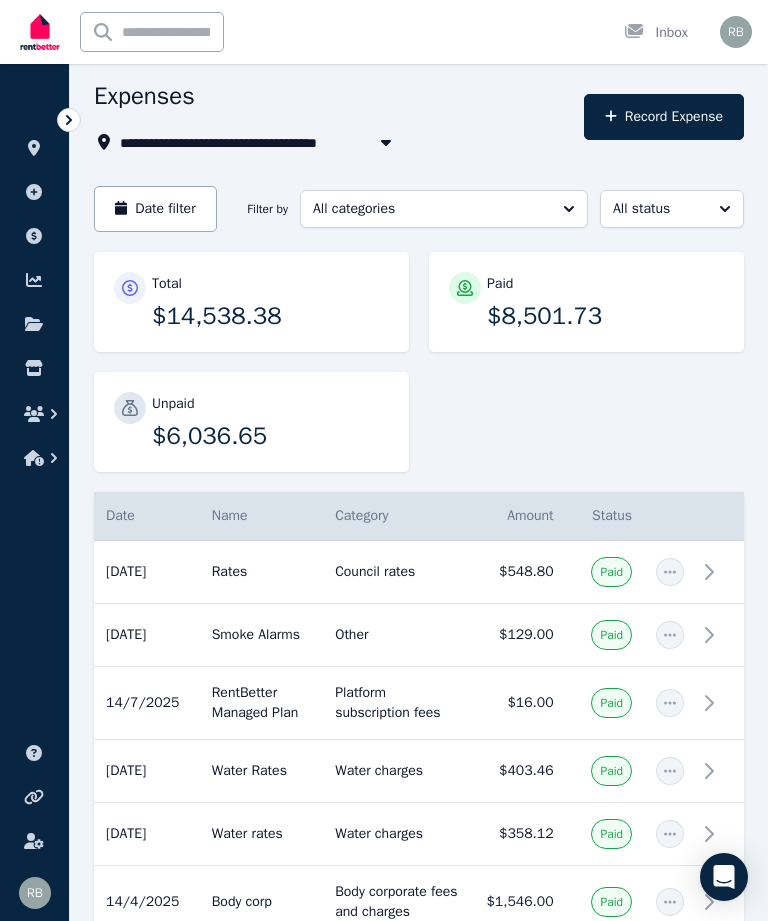 click 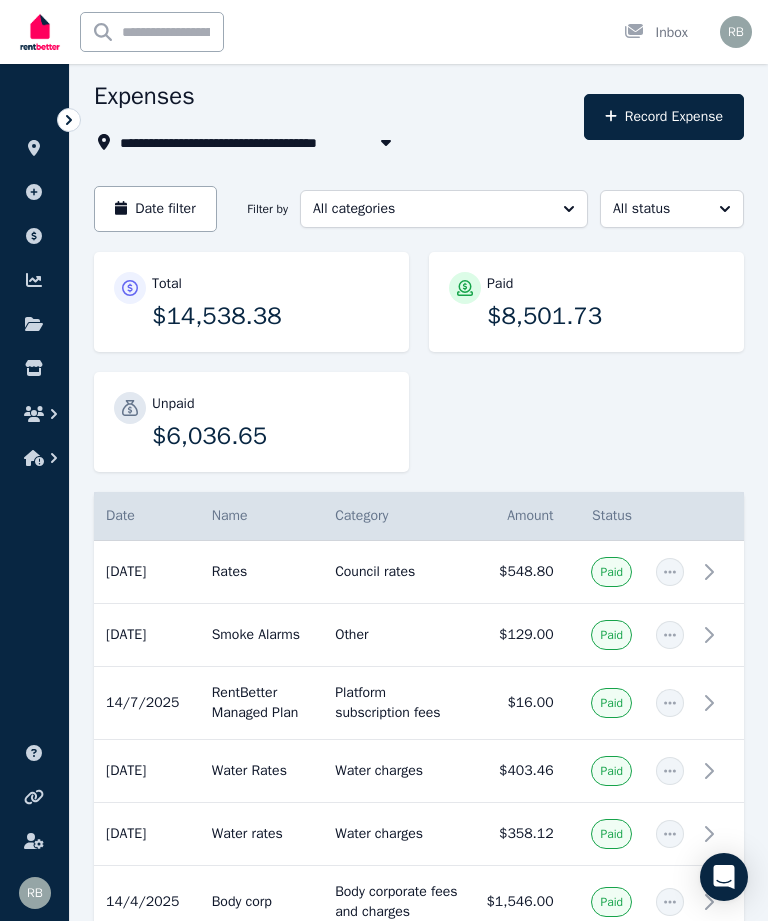 click on "Rates" at bounding box center [261, 572] 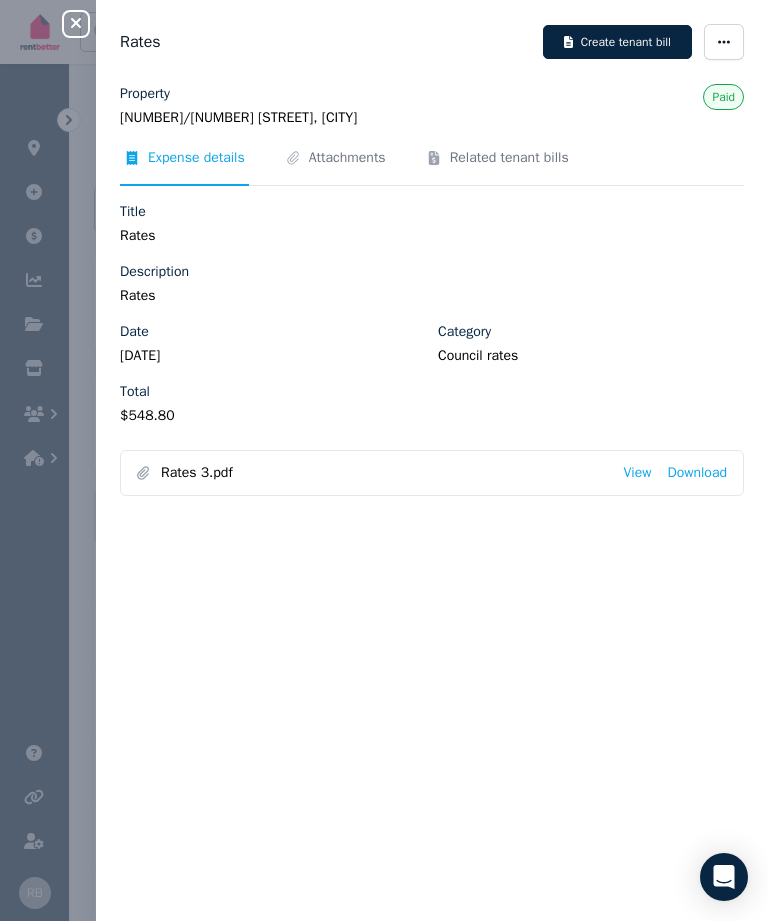 click on "View" at bounding box center [637, 473] 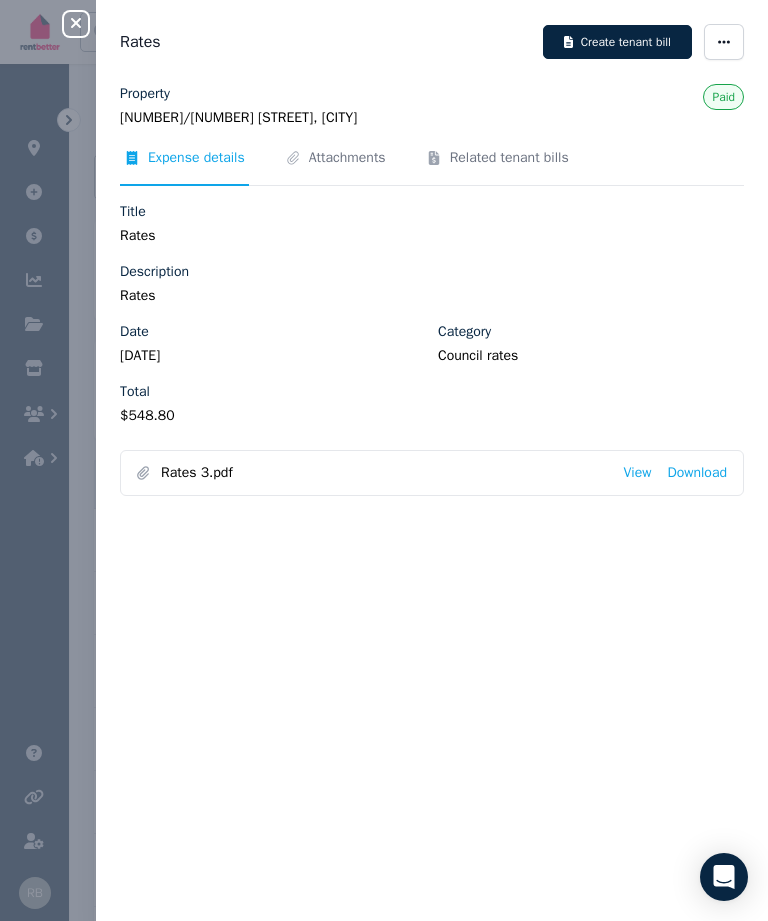 click 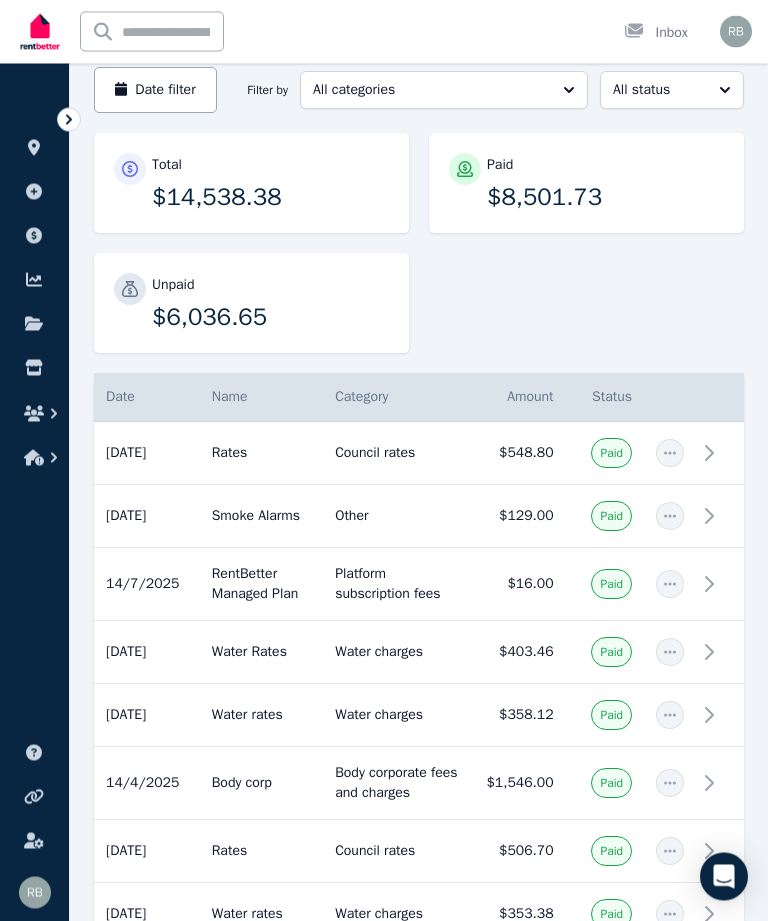 scroll, scrollTop: 191, scrollLeft: 0, axis: vertical 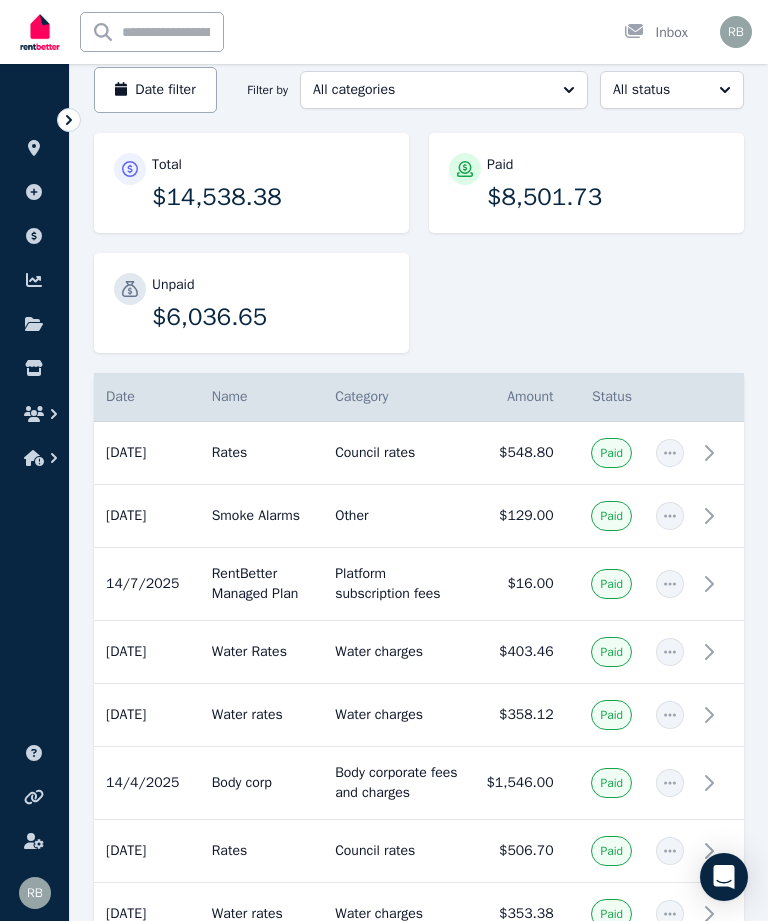 click 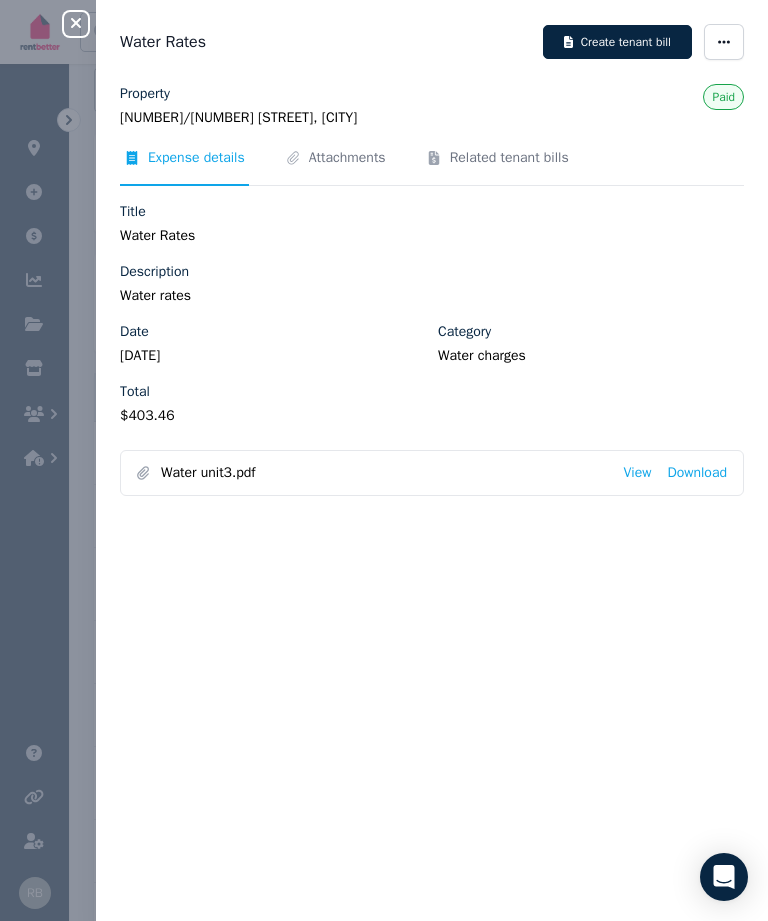 click on "View" at bounding box center (637, 473) 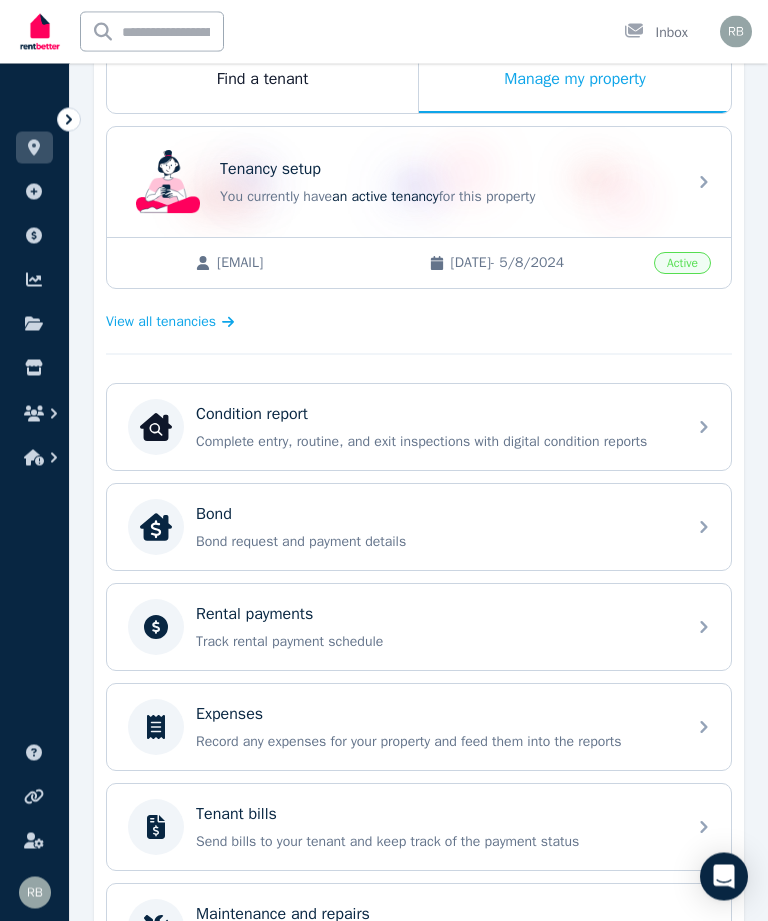 scroll, scrollTop: 349, scrollLeft: 0, axis: vertical 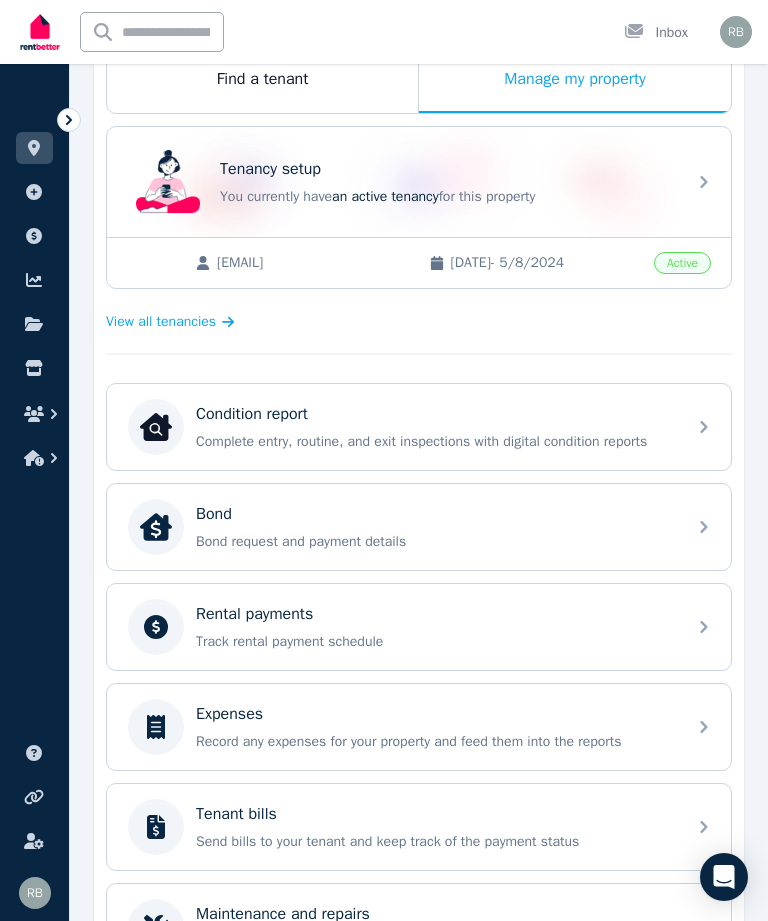 click on "Expenses" at bounding box center [229, 714] 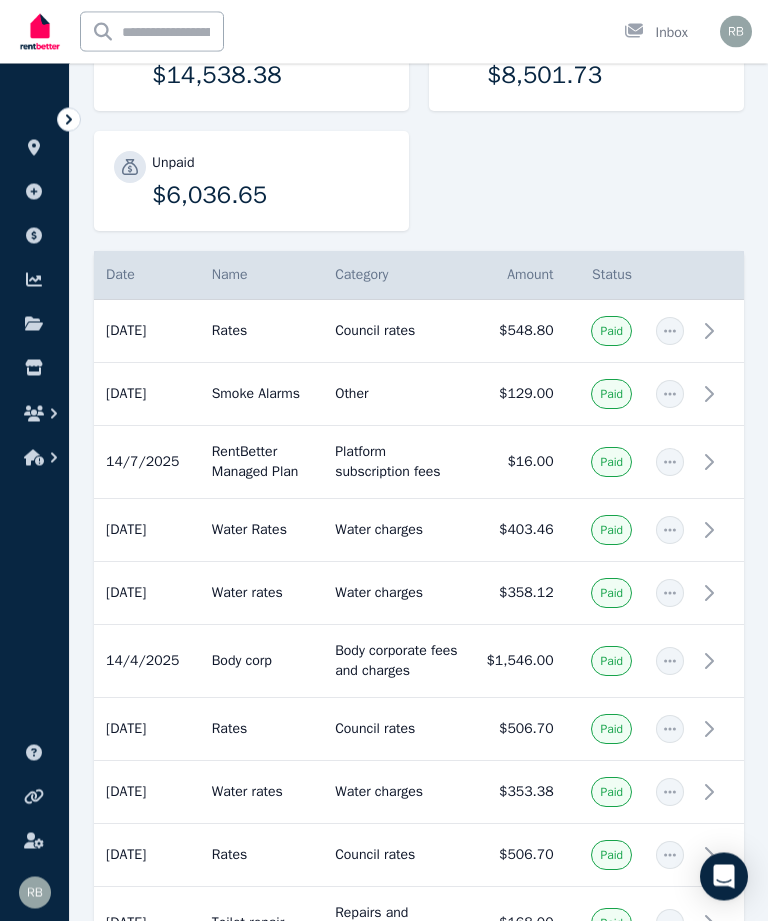 scroll, scrollTop: 313, scrollLeft: 0, axis: vertical 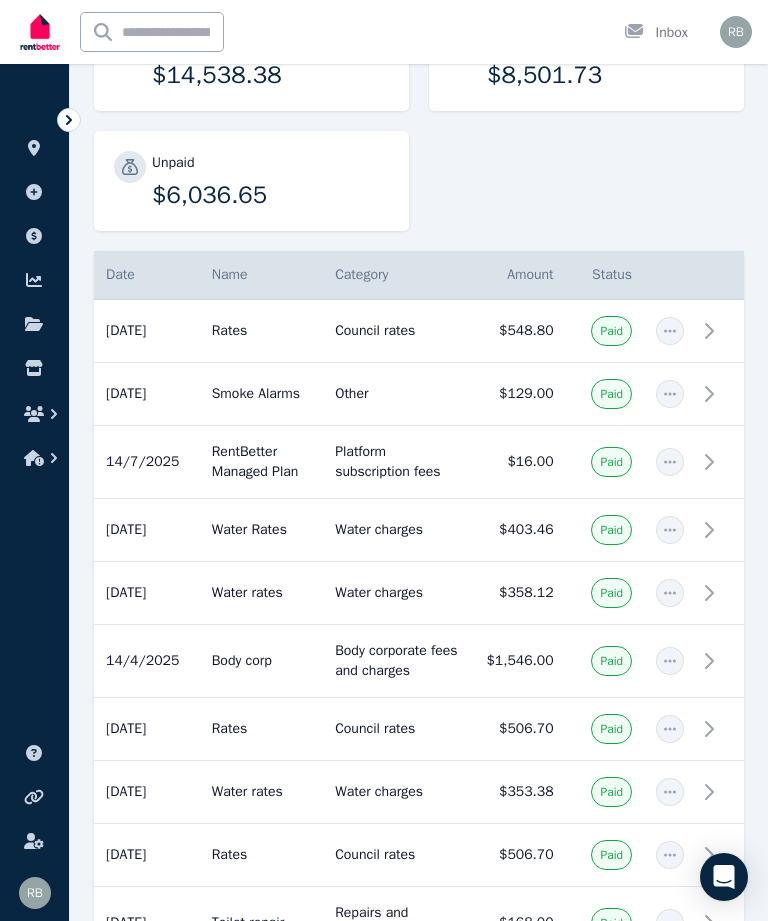 click 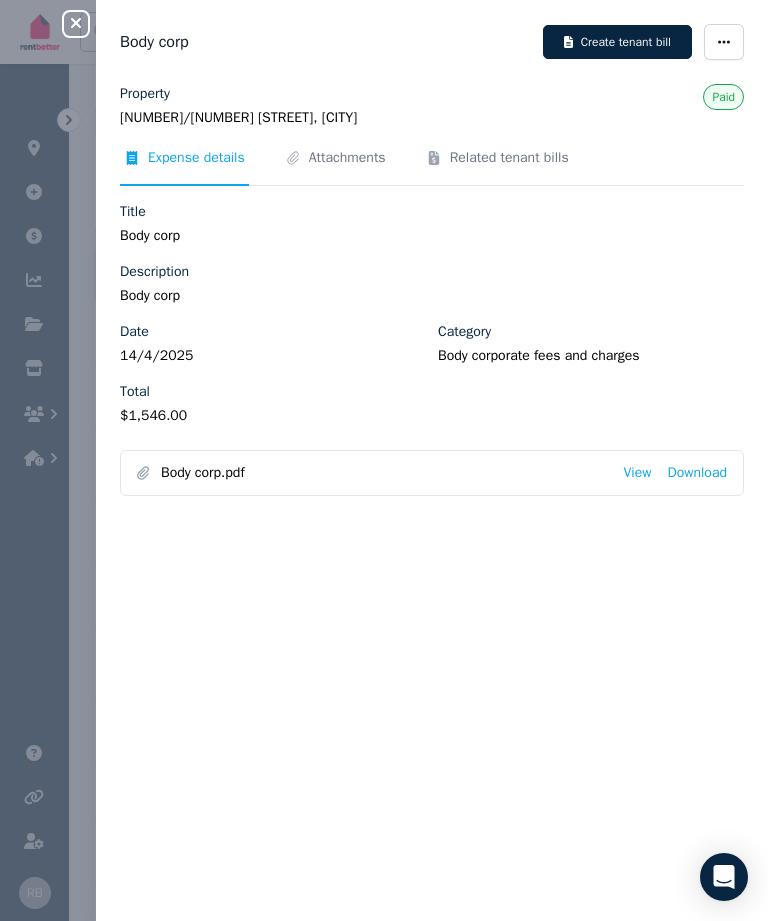 click on "View" at bounding box center (637, 473) 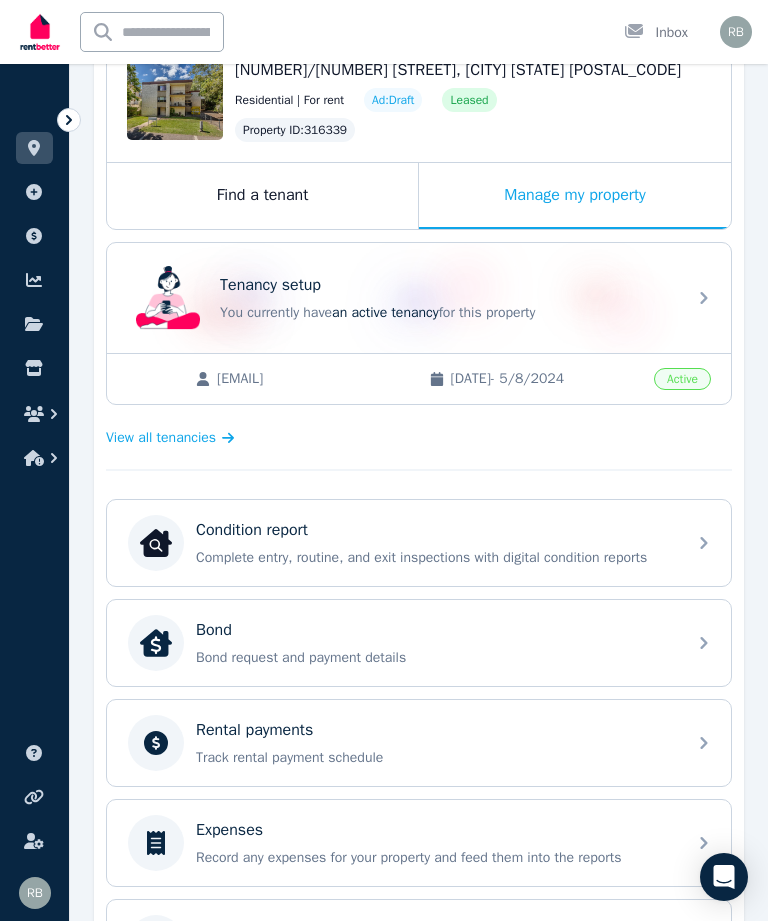 scroll, scrollTop: 232, scrollLeft: 0, axis: vertical 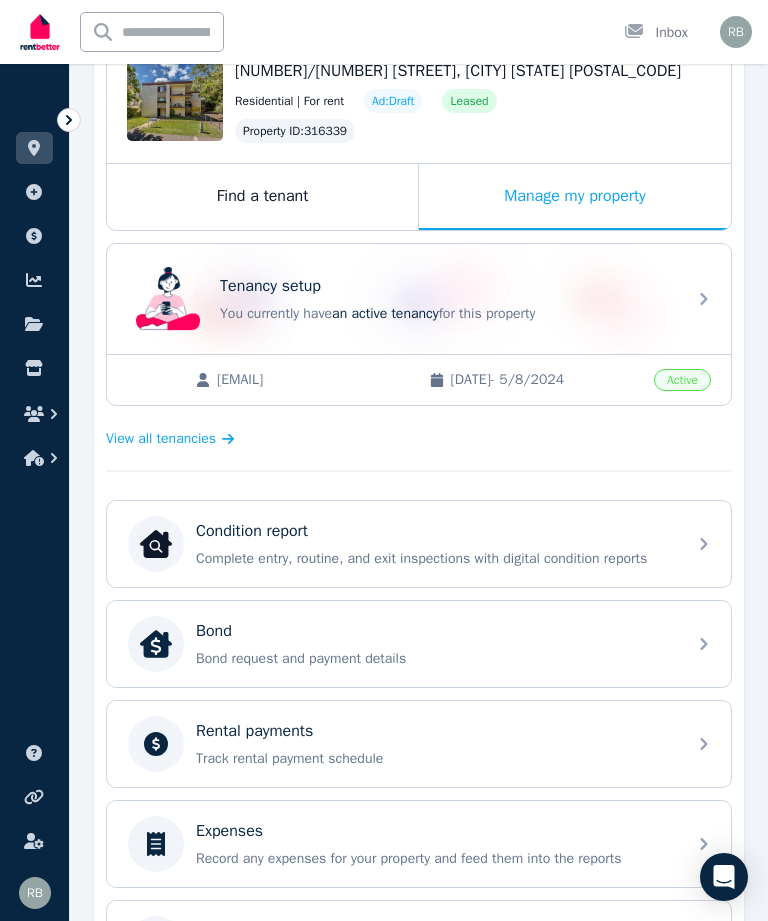 click on "Expenses Record any expenses for your property and feed them into the reports" at bounding box center [435, 844] 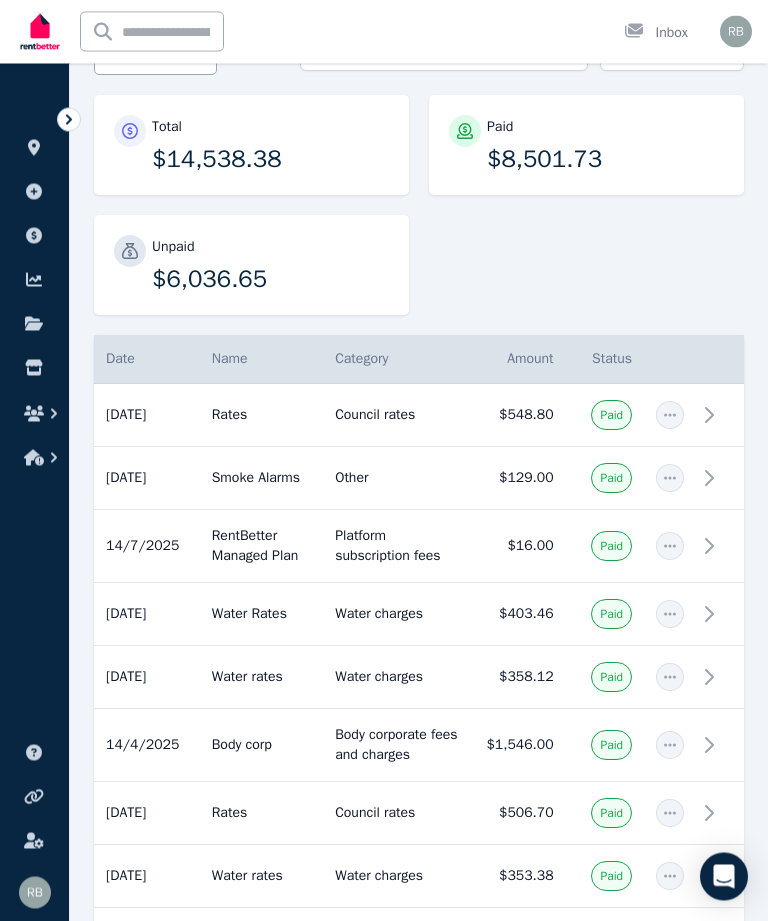 scroll, scrollTop: 229, scrollLeft: 0, axis: vertical 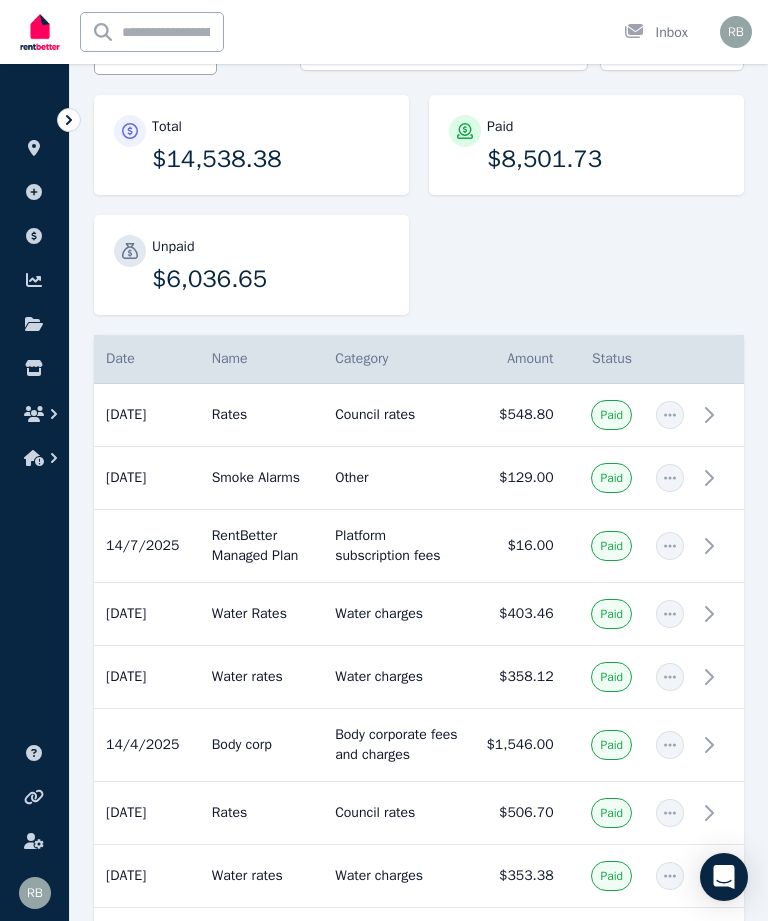 click 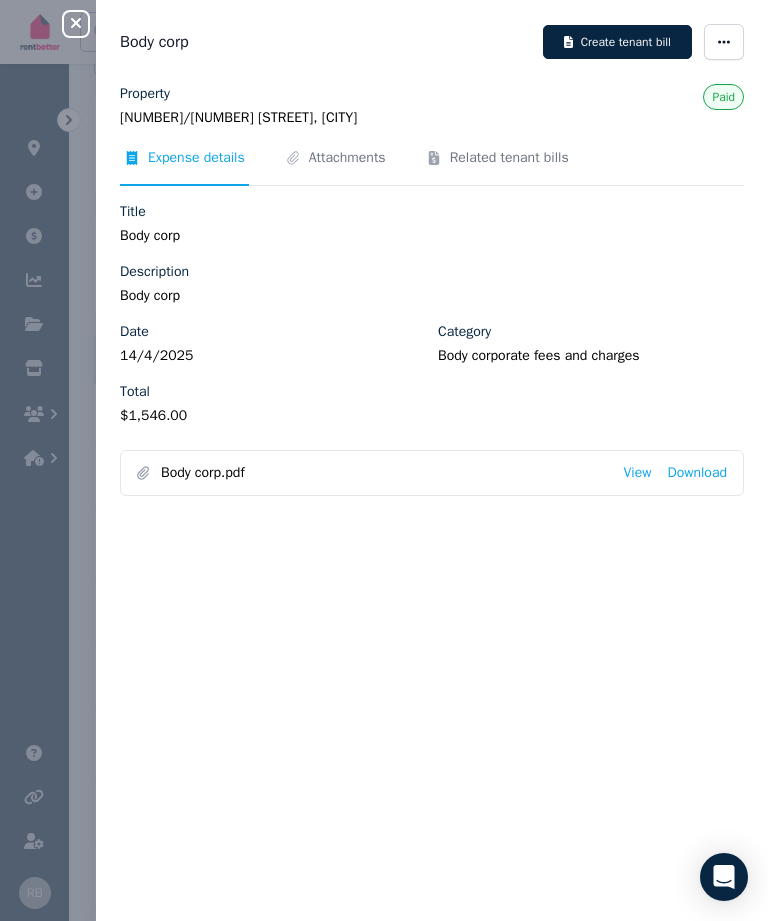 click on "View" at bounding box center [637, 473] 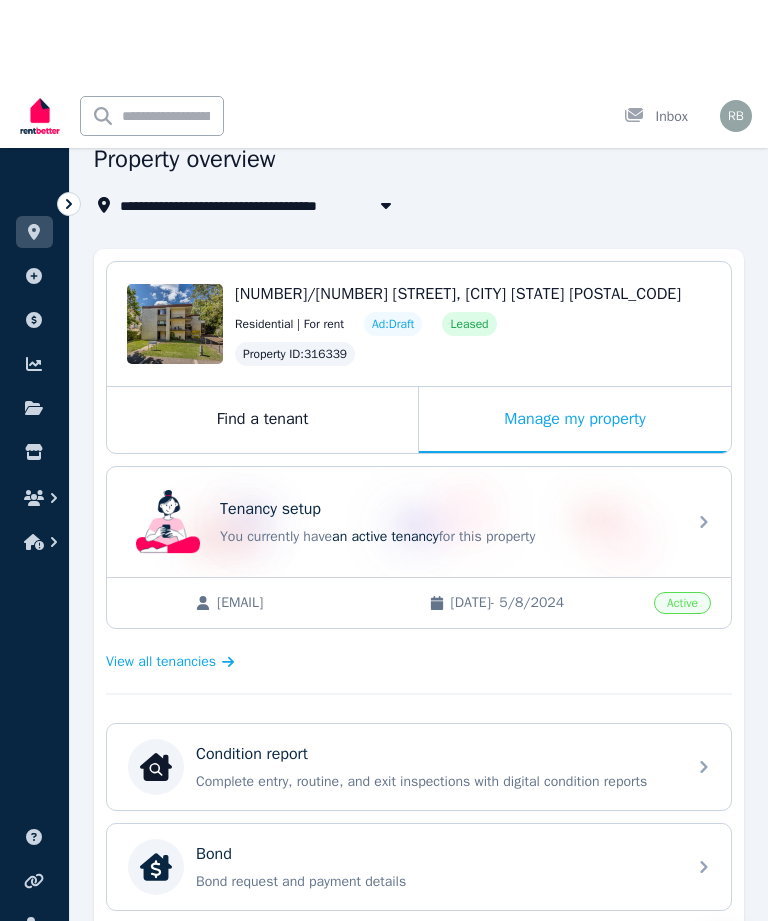 scroll, scrollTop: 0, scrollLeft: 0, axis: both 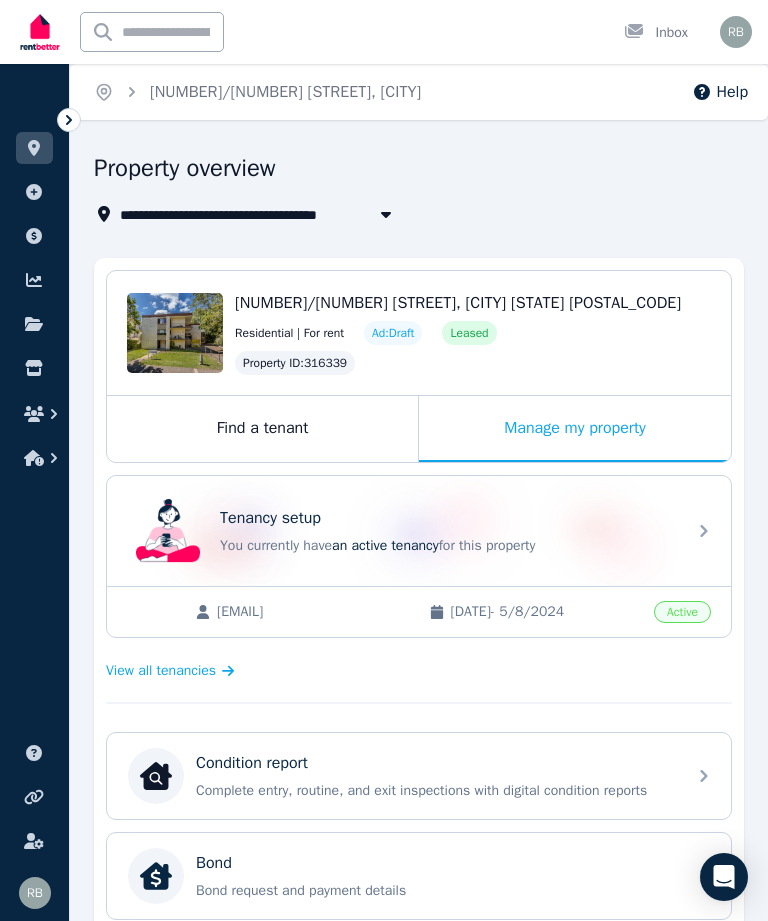 click on "Active" at bounding box center [682, 612] 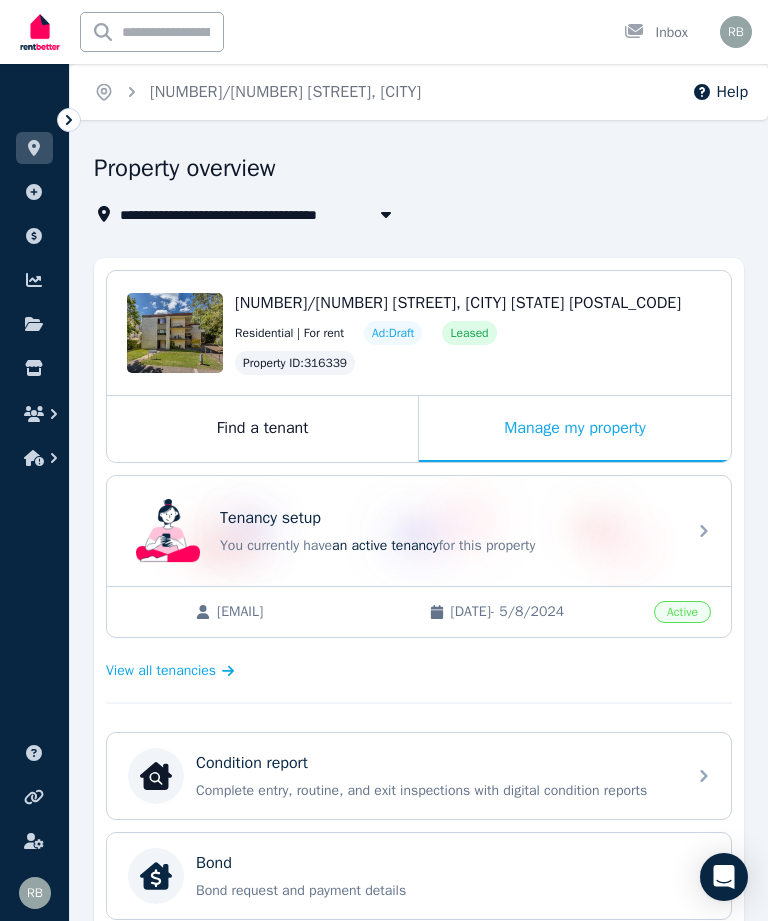 click on "Active" at bounding box center (682, 612) 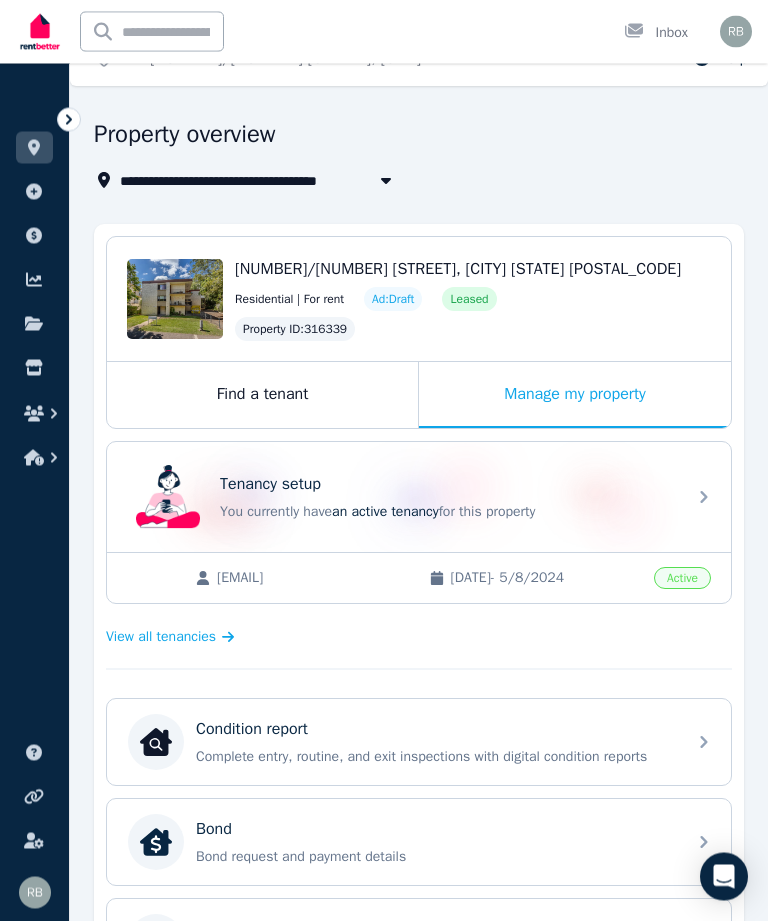 scroll, scrollTop: 34, scrollLeft: 0, axis: vertical 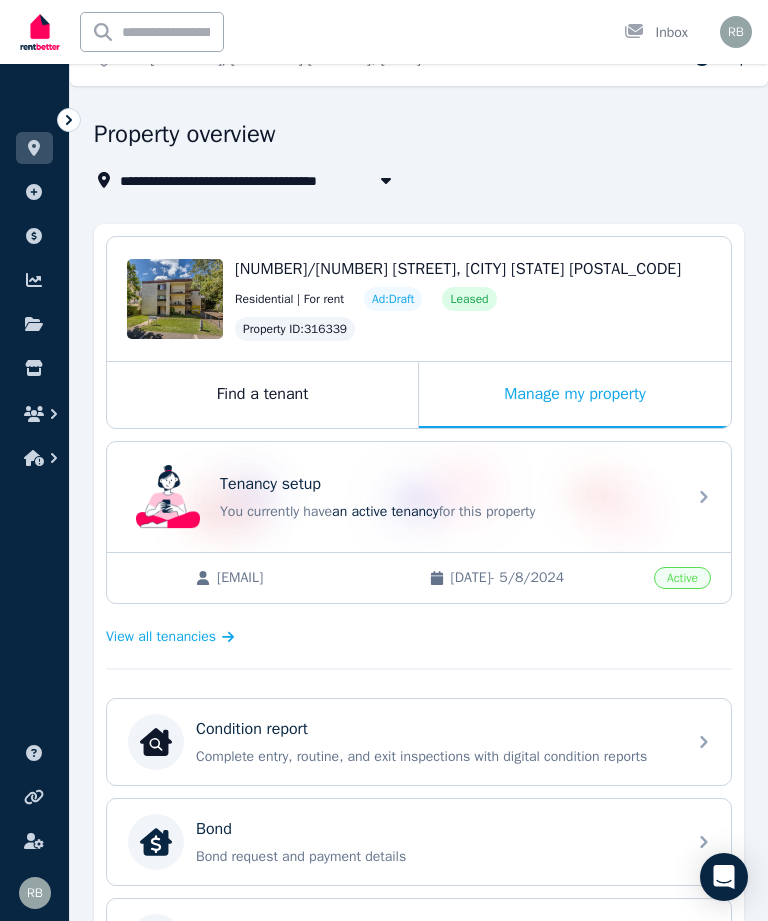 click on "Leased" at bounding box center [469, 299] 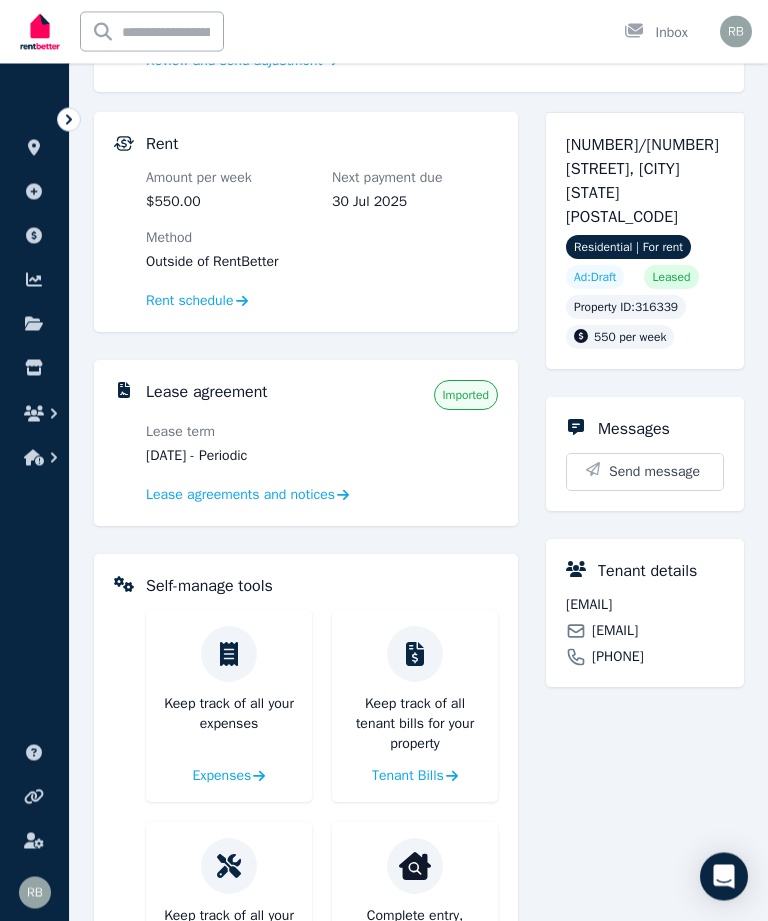 scroll, scrollTop: 336, scrollLeft: 0, axis: vertical 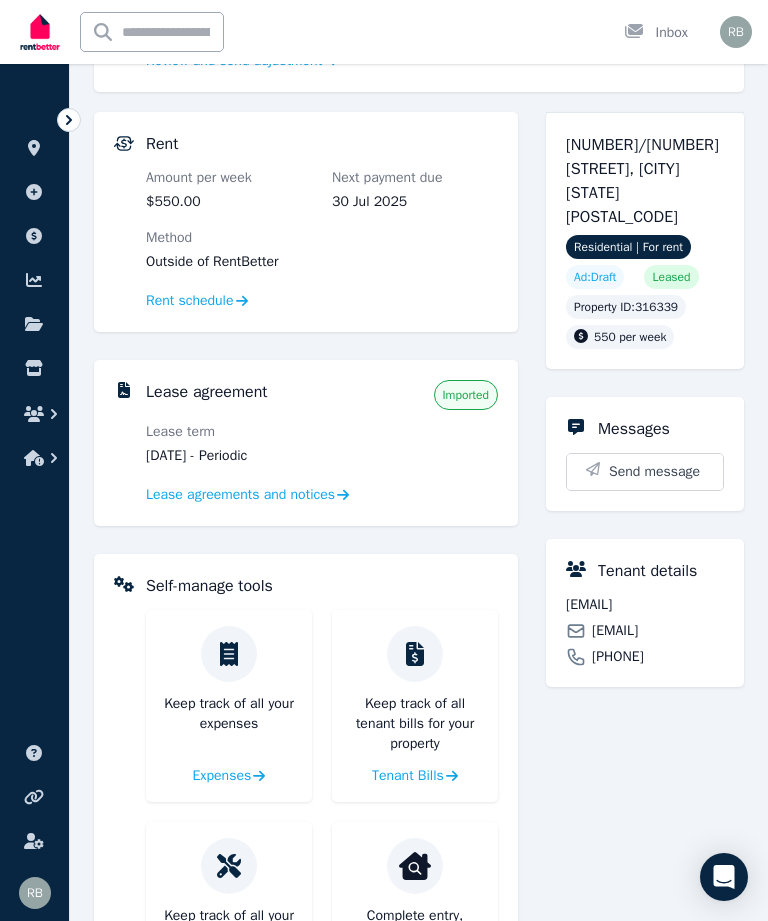 click on "Lease agreements and notices" at bounding box center [240, 495] 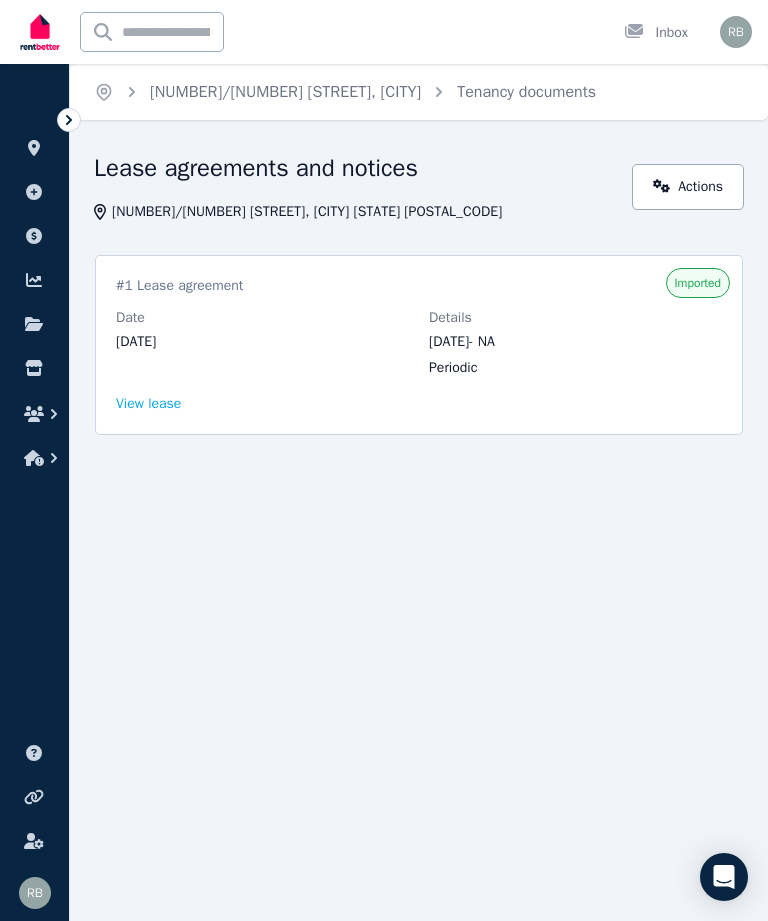 click on "View lease" at bounding box center (148, 404) 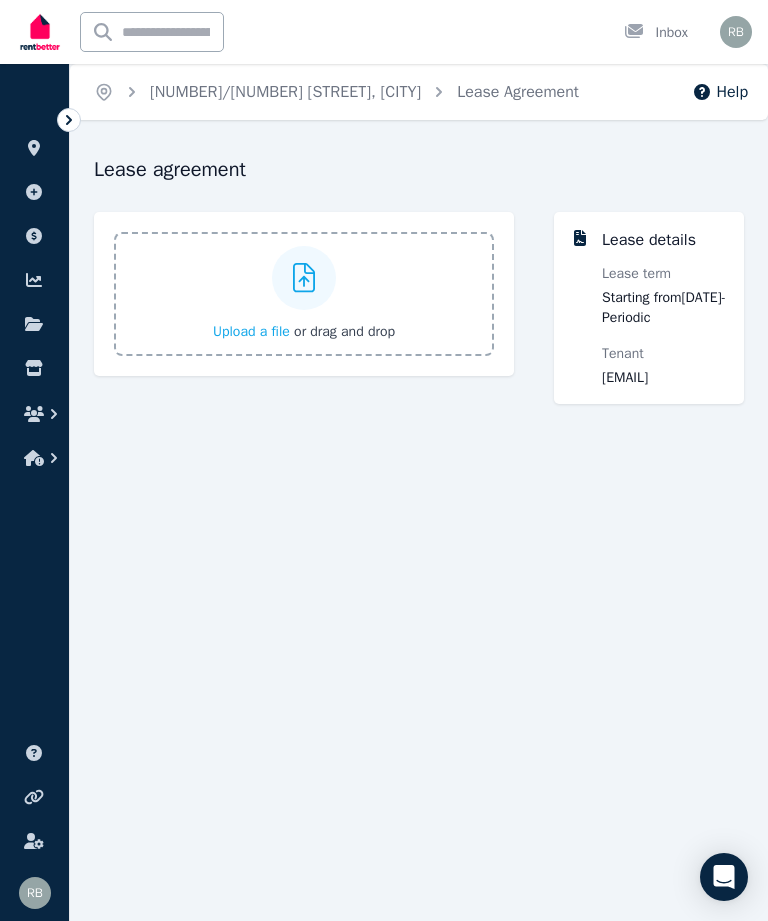 click on "Home [NUMBER]/[NUMBER] [STREET], [CITY] Lease Agreement Help Lease agreement Upload a file   or drag and drop Lease details Lease term Starting from  [DATE]  -   Periodic Tenant [EMAIL]" at bounding box center (384, 460) 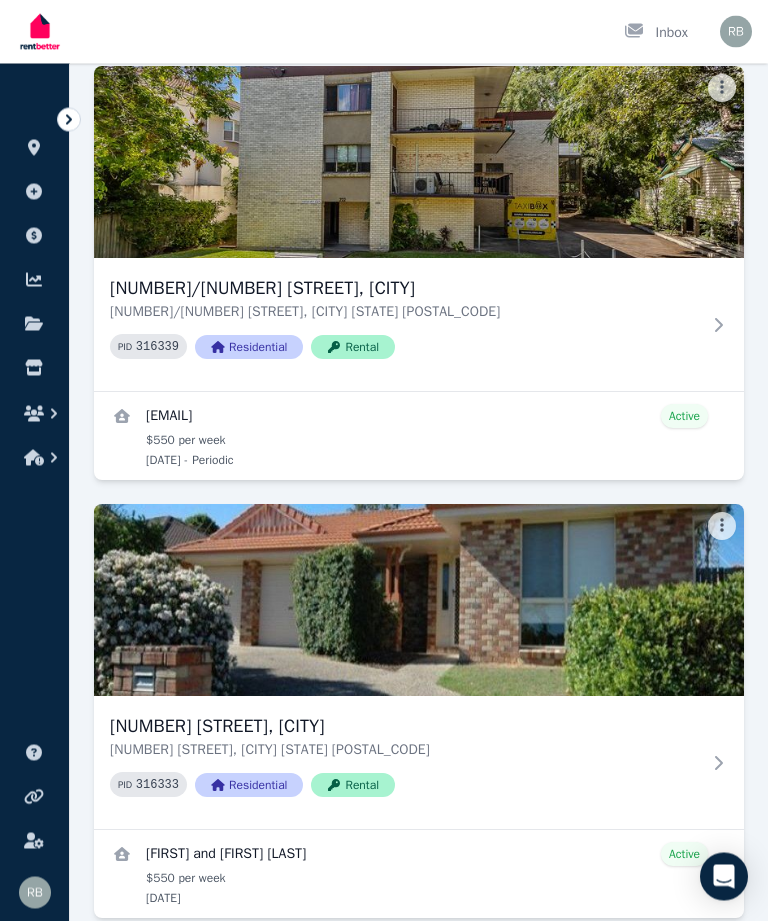 scroll, scrollTop: 205, scrollLeft: 0, axis: vertical 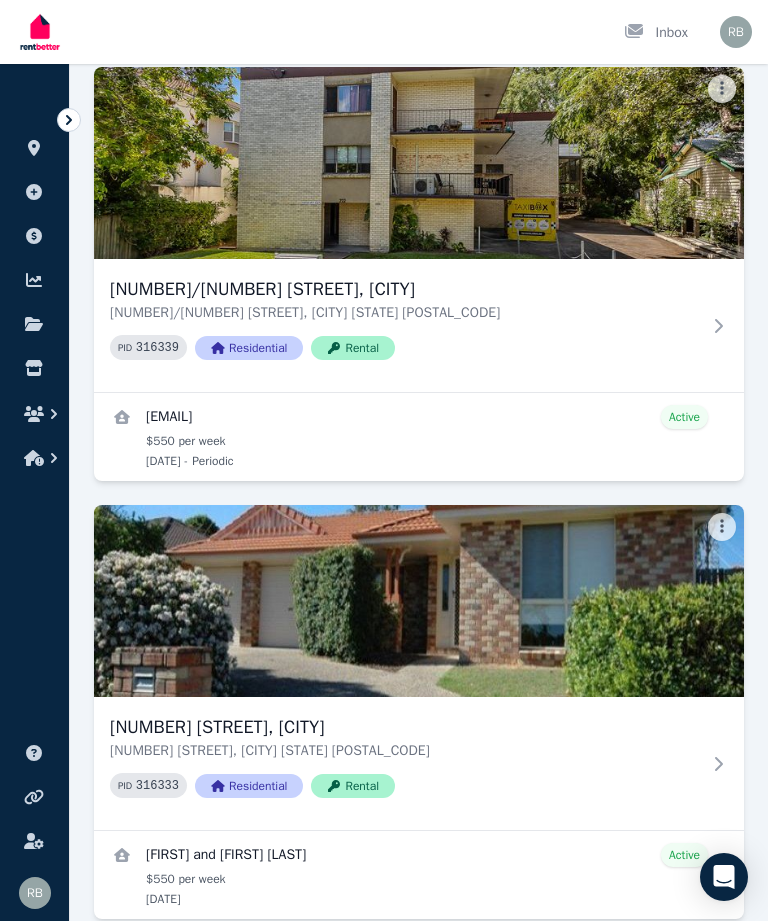 click at bounding box center [419, 437] 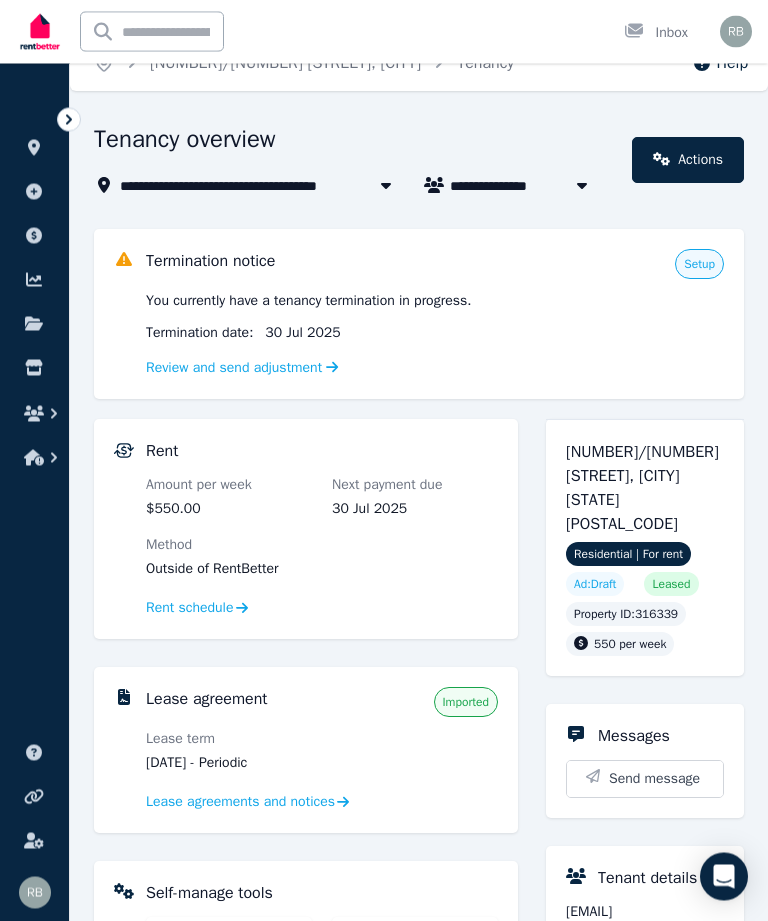 scroll, scrollTop: 0, scrollLeft: 0, axis: both 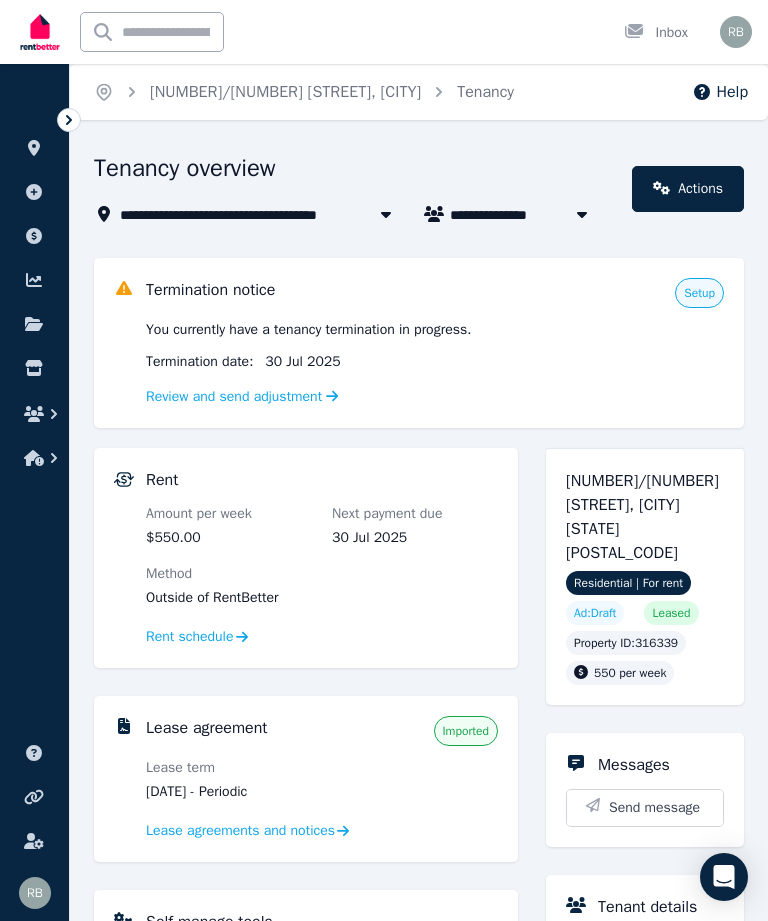 click on "Actions" at bounding box center [688, 189] 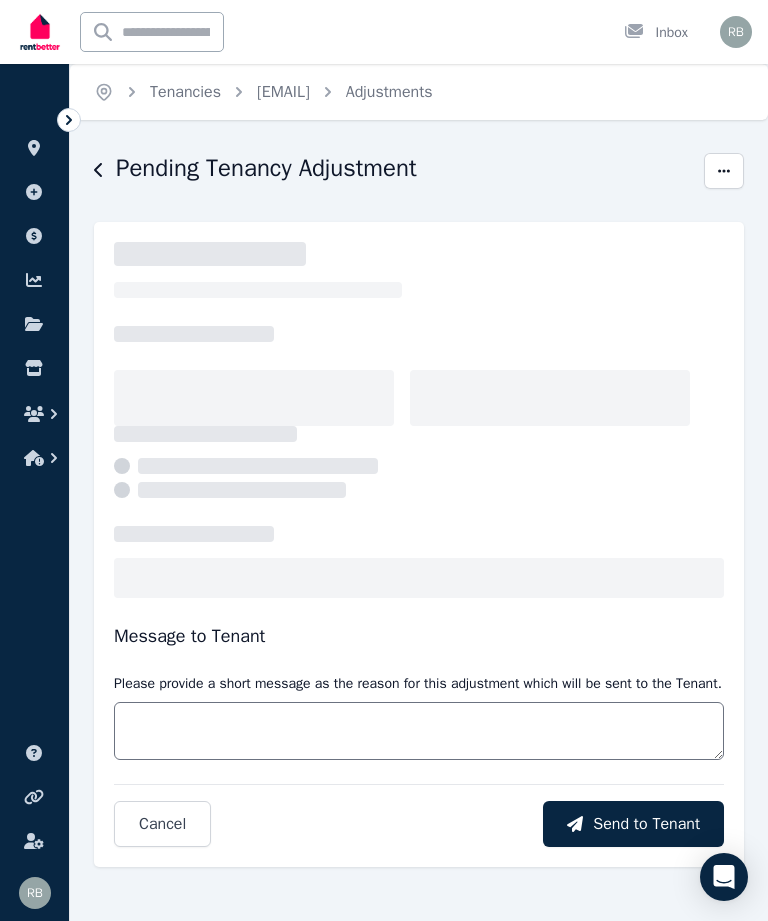 select on "**********" 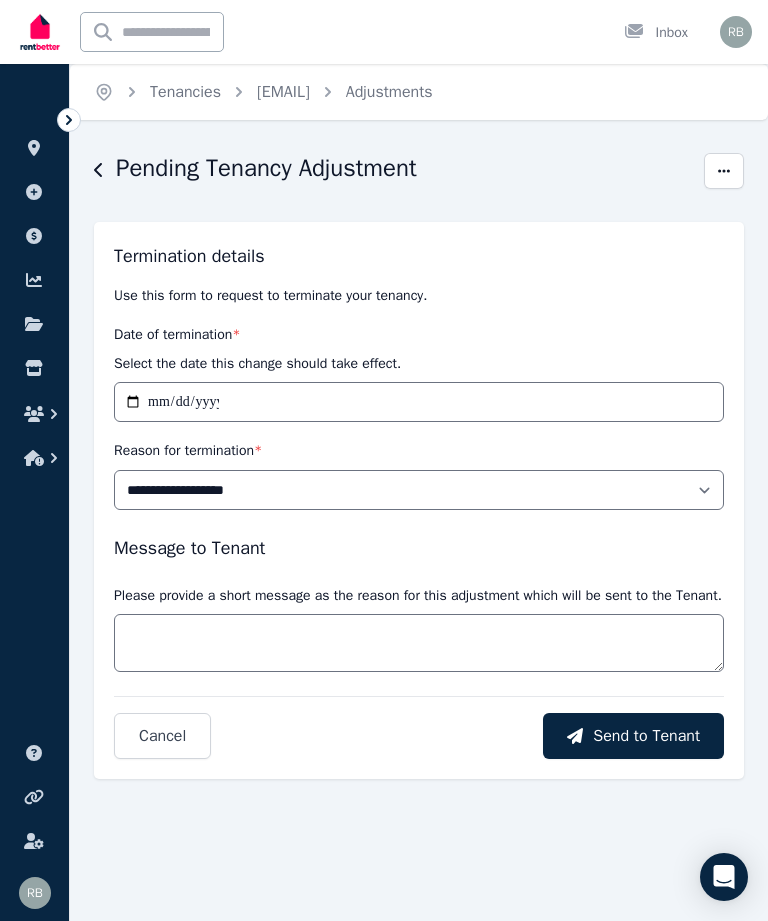 click 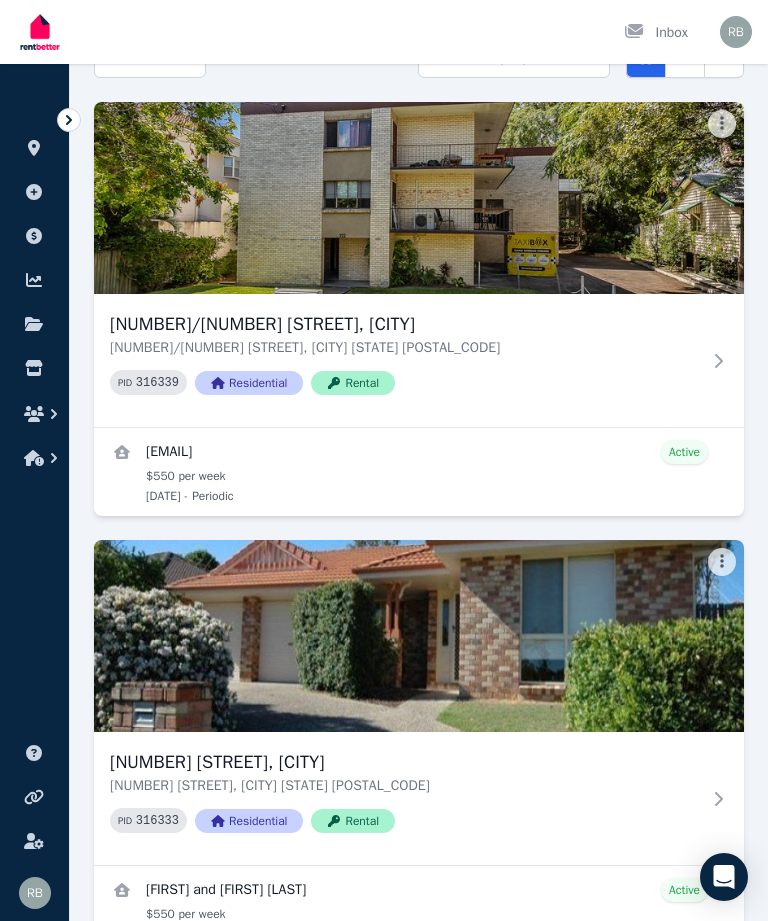 scroll, scrollTop: 0, scrollLeft: 0, axis: both 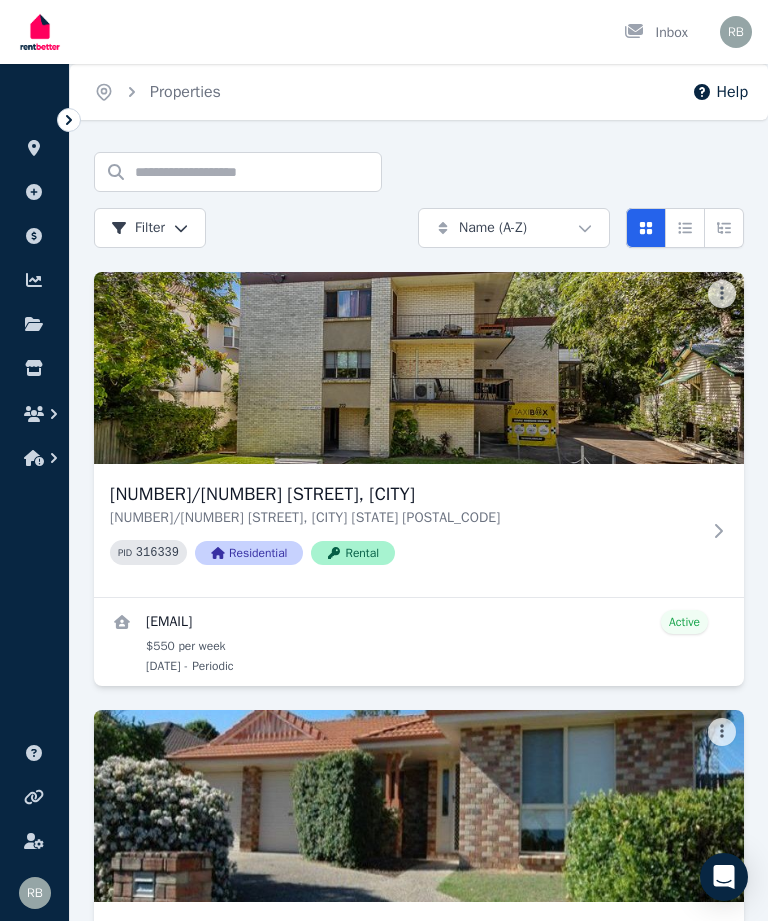 click at bounding box center [419, 642] 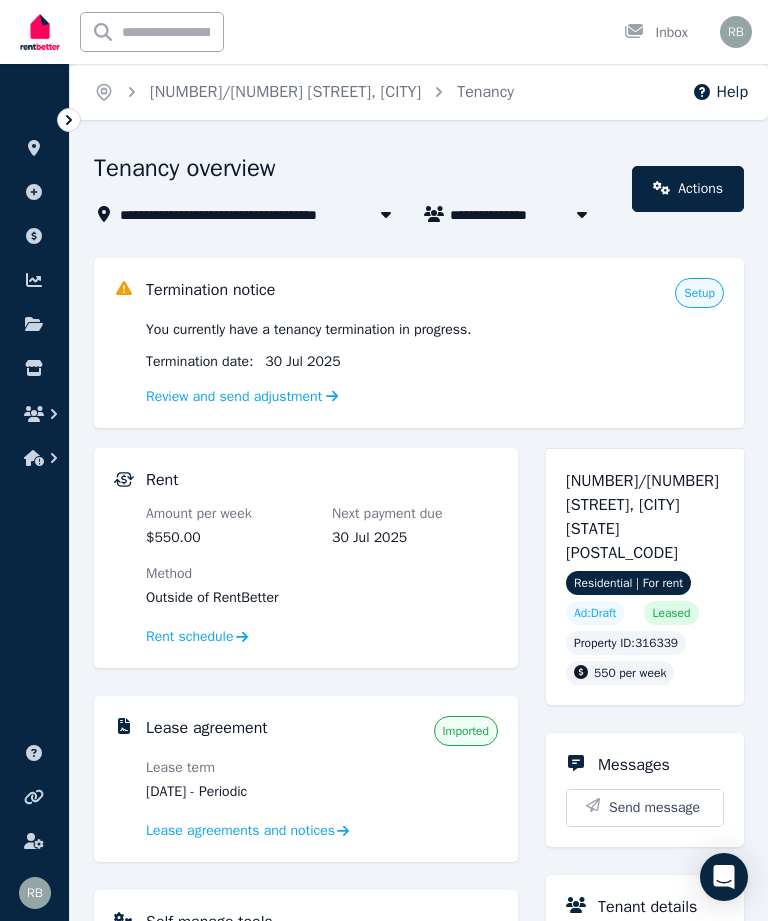 click on "Review and send adjustment" at bounding box center [242, 396] 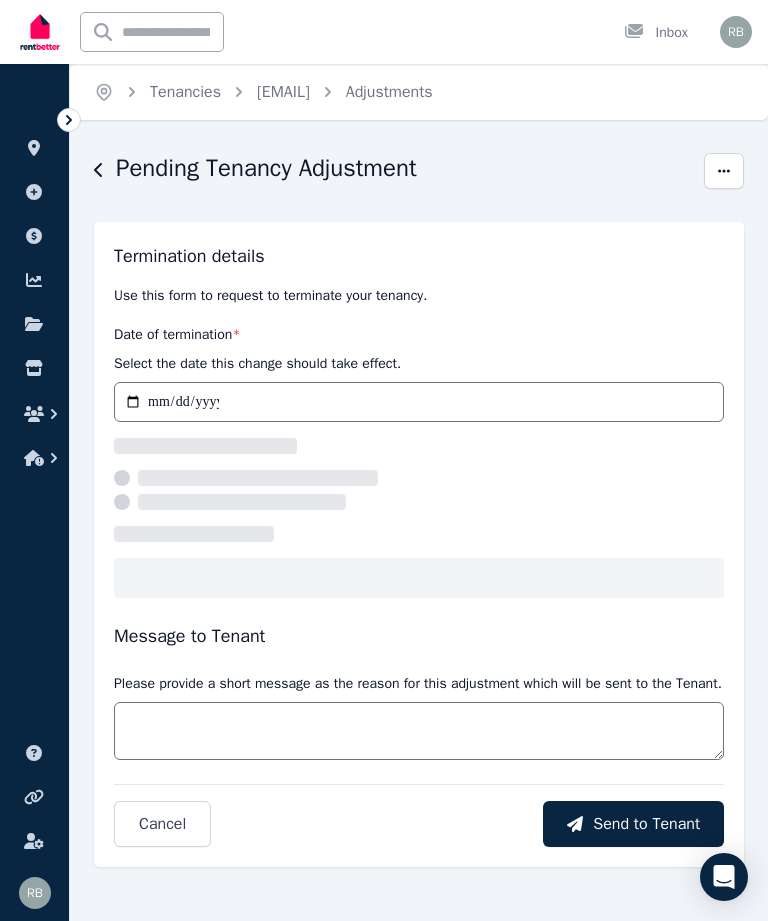 select on "**********" 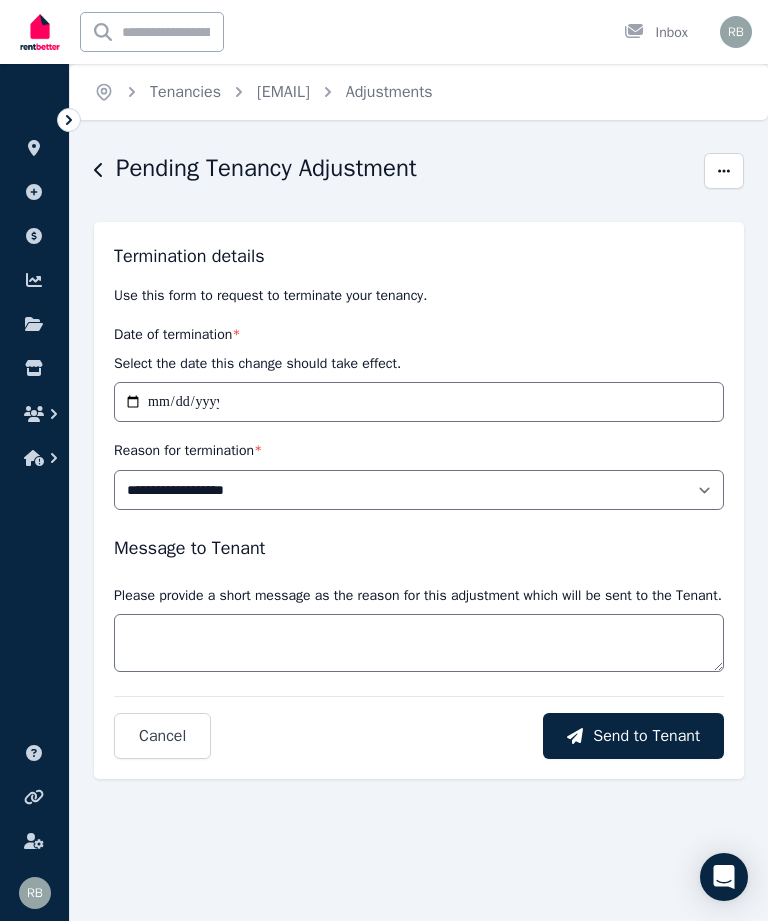 click at bounding box center (724, 171) 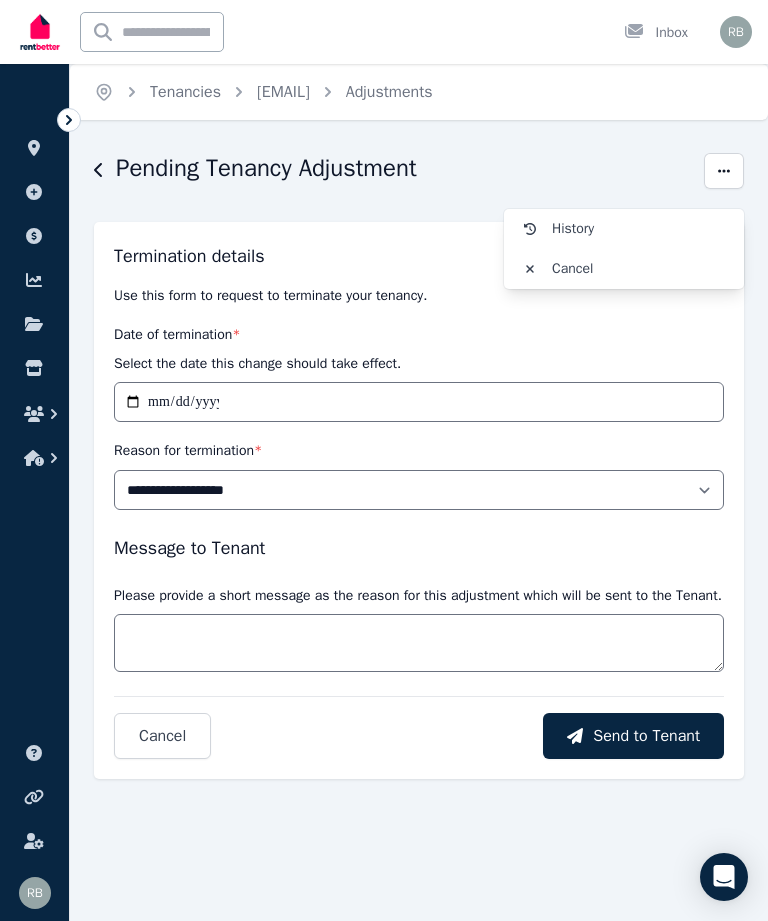 click 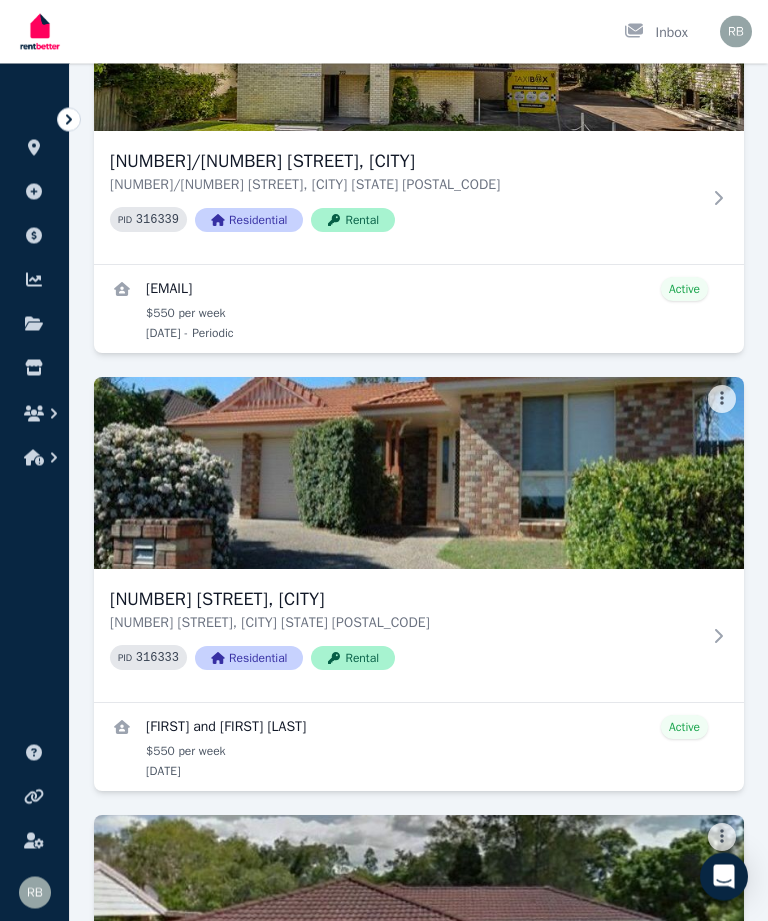 scroll, scrollTop: 0, scrollLeft: 0, axis: both 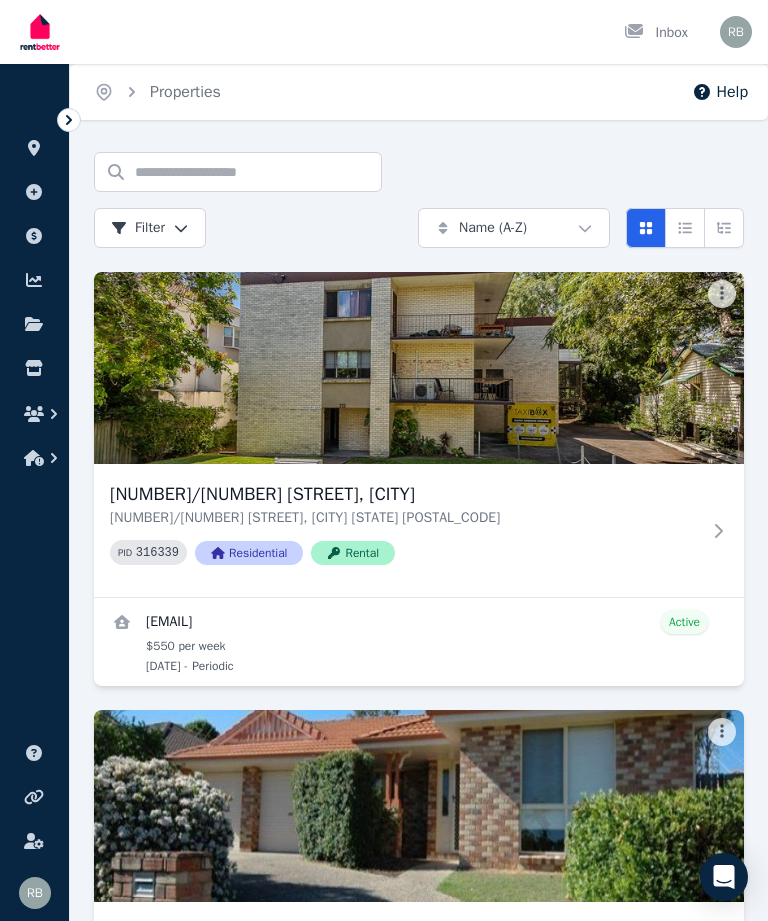 click on "Inbox" at bounding box center (656, 32) 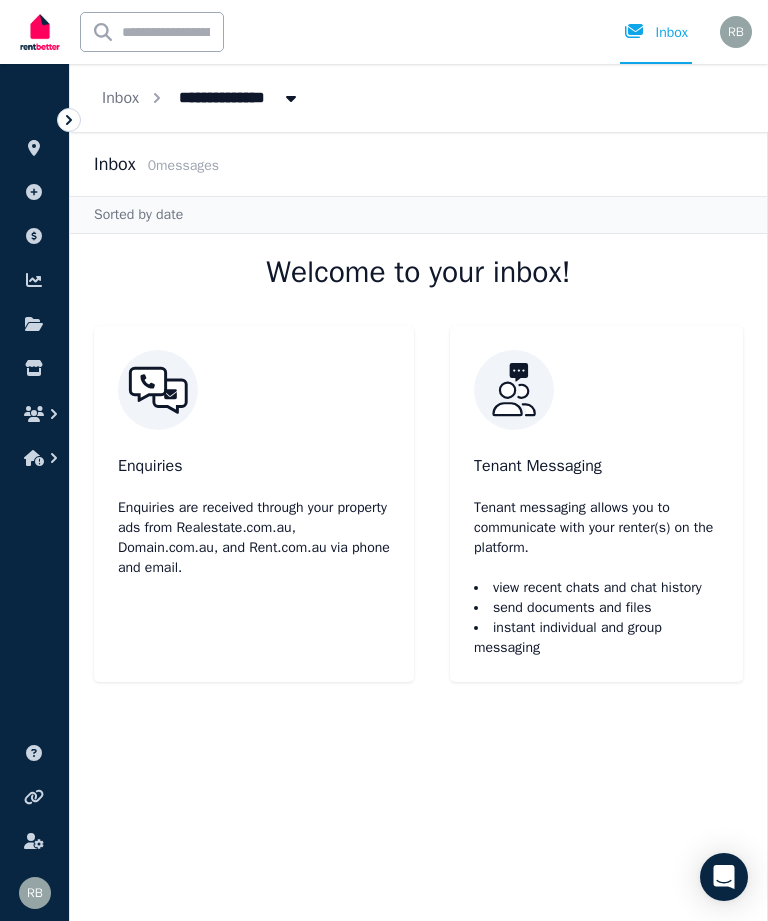 click at bounding box center (736, 32) 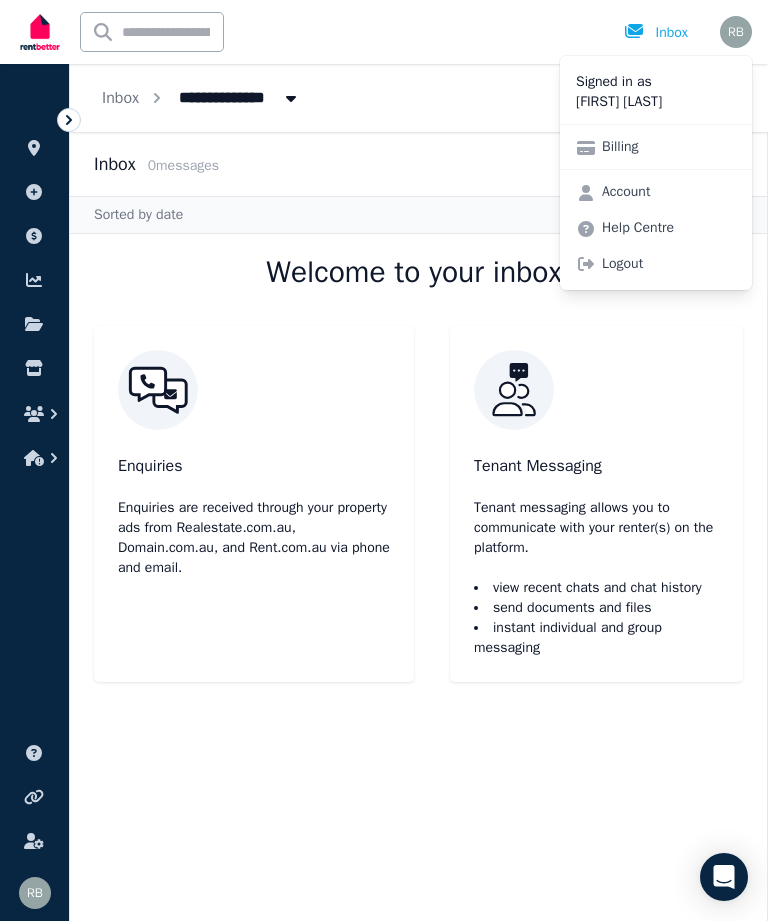 click on "Logout" at bounding box center (656, 264) 